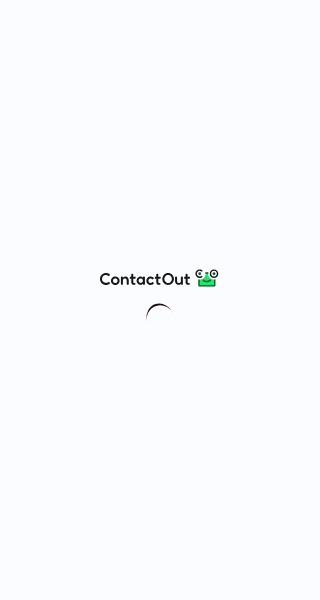 scroll, scrollTop: 0, scrollLeft: 0, axis: both 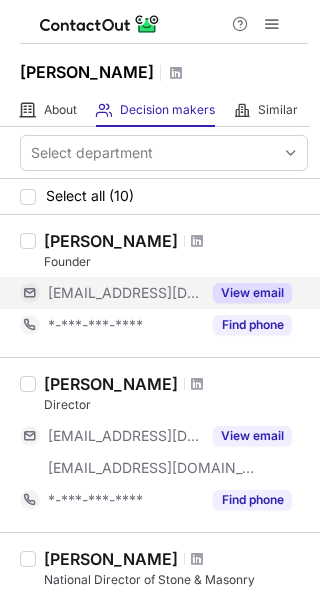 click on "View email" at bounding box center (252, 293) 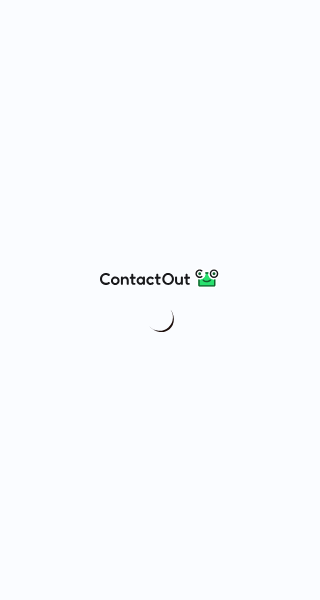 scroll, scrollTop: 0, scrollLeft: 0, axis: both 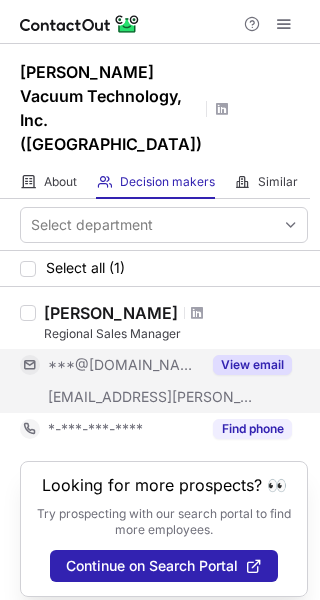 click on "View email" at bounding box center [252, 365] 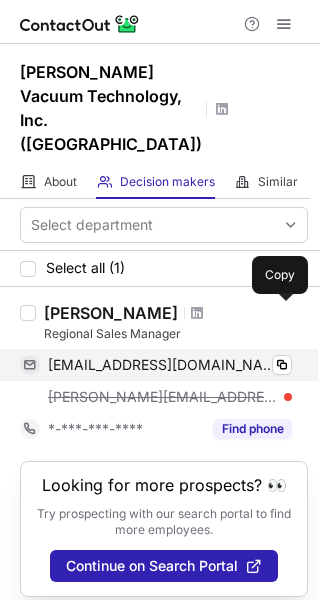 click on "[EMAIL_ADDRESS][DOMAIN_NAME] Verified" at bounding box center (170, 365) 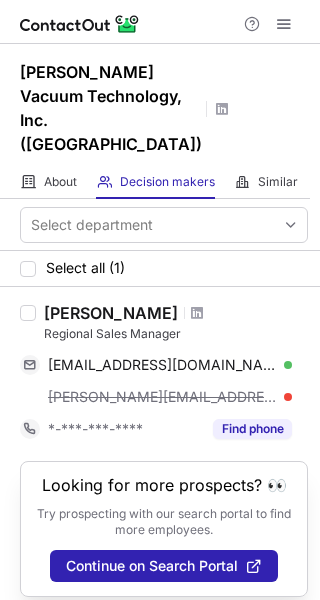 click on "Tyler Kenney" at bounding box center (111, 313) 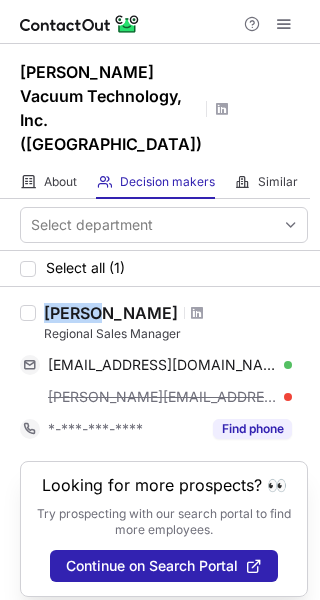 click on "Tyler Kenney" at bounding box center [111, 313] 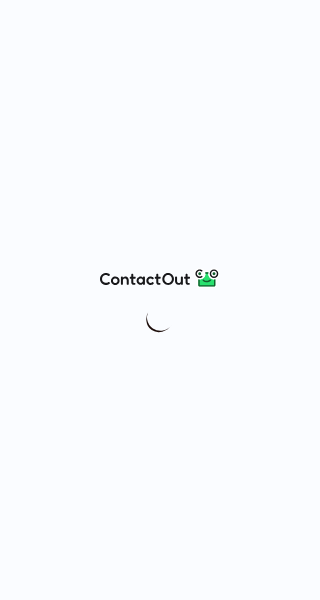 scroll, scrollTop: 0, scrollLeft: 0, axis: both 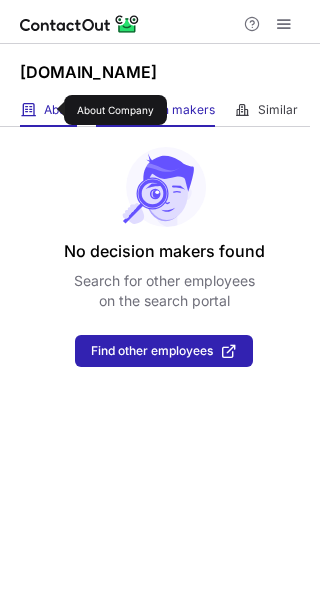 click on "About" at bounding box center (60, 110) 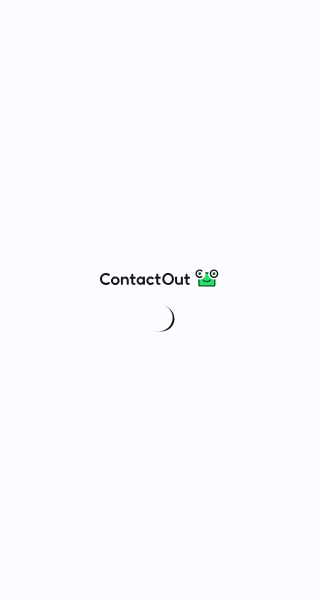 scroll, scrollTop: 0, scrollLeft: 0, axis: both 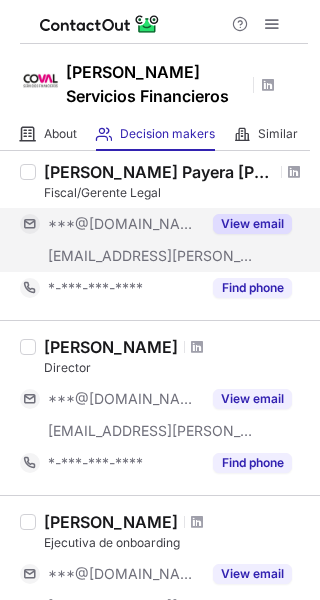 click on "View email" at bounding box center [252, 224] 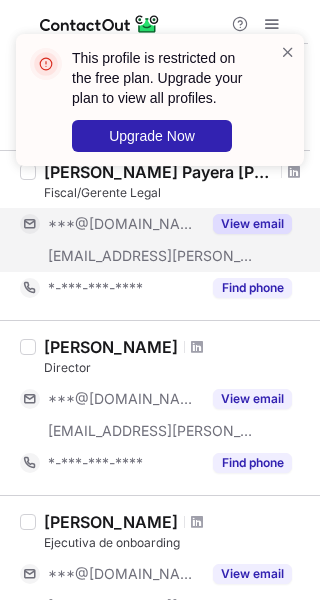 click on "This profile is restricted on the free plan. Upgrade your plan to view all profiles. Upgrade Now" at bounding box center [160, 108] 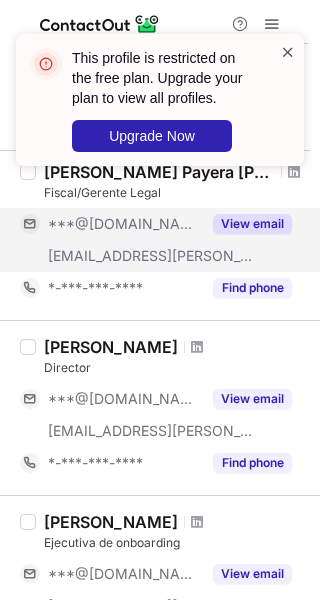 click at bounding box center [288, 52] 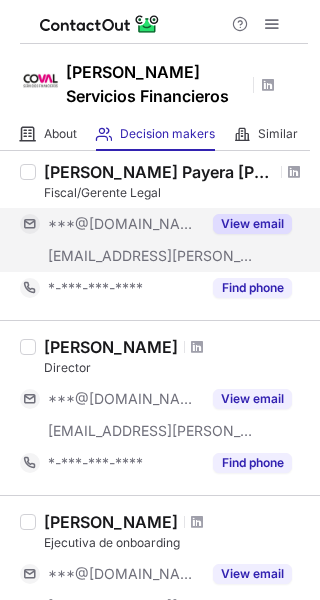 click on "This profile is restricted on the free plan. Upgrade your plan to view all profiles. Upgrade Now Coval Servicios Financieros  About About Company Decision makers View Employees Similar Similar Companies Select department Select all (5) Christian Onetto Maitland Member Board of Directors ***@gmail.com ***@hotmail.com ***@coval.cl View email *-***-***-**** Find phone Emilio Payera Velasquez Fiscal/Gerente Legal ***@yahoo.es ***@coval.cl View email *-***-***-**** Find phone Jaime Gonzalo Blanco Barrio Director ***@gmail.com ***@coval.cl View email *-***-***-**** Find phone Javiera Martinez Collarte Ejecutiva de onboarding ***@gmail.com ***@coval.cl View email *-***-***-**** Find phone Jaime Jorge Abumohor Gidi Director general ejecutivo ***@coval.cl View email *-***-***-**** Find phone Looking for more prospects? 👀 Try prospecting with our search portal to find more employees. Continue on Search Portal" at bounding box center (160, 300) 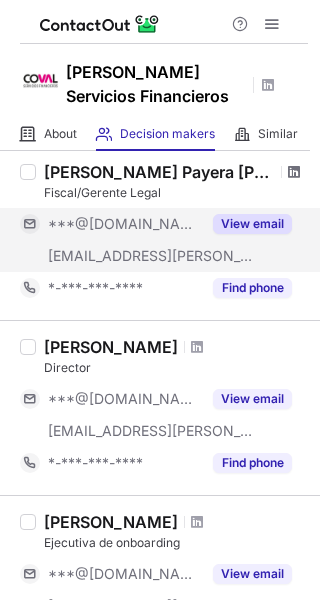 click at bounding box center (294, 172) 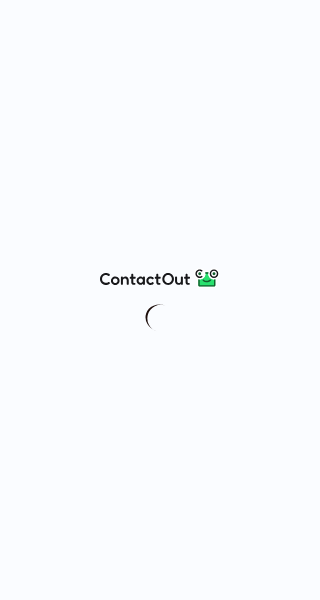 scroll, scrollTop: 0, scrollLeft: 0, axis: both 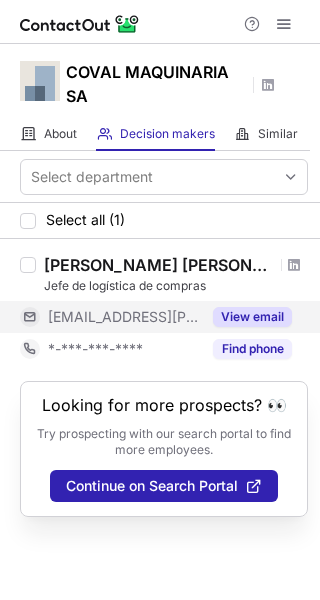 click on "View email" at bounding box center [252, 317] 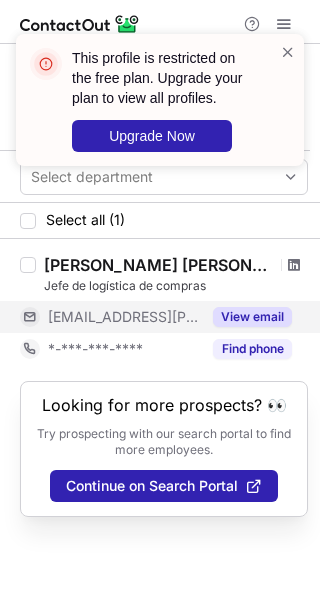 click at bounding box center [294, 265] 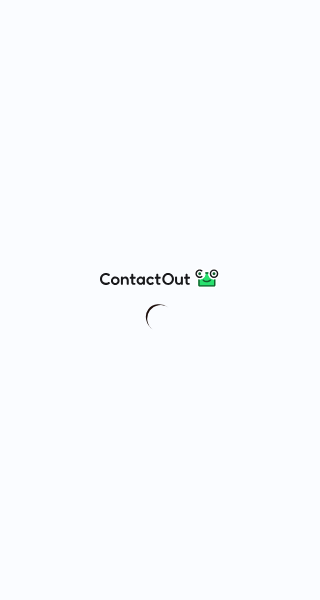 scroll, scrollTop: 0, scrollLeft: 0, axis: both 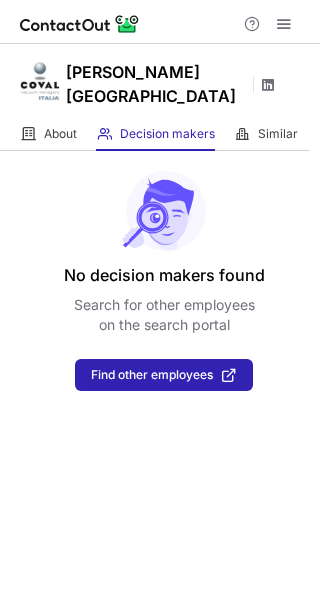 click at bounding box center (268, 85) 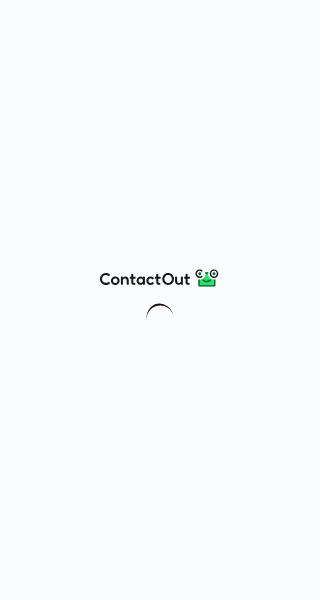 scroll, scrollTop: 0, scrollLeft: 0, axis: both 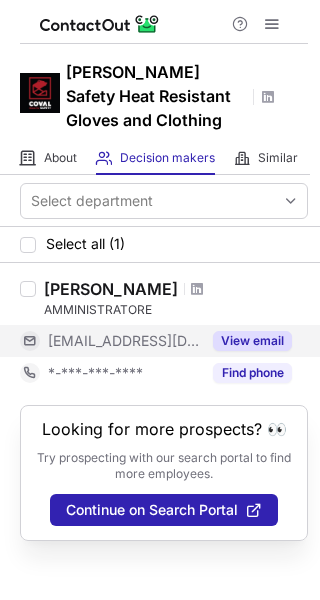 click on "View email" at bounding box center (252, 341) 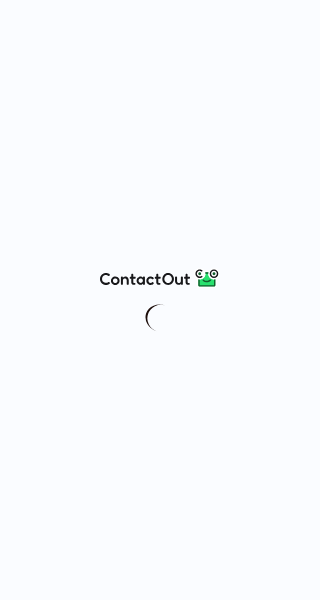 scroll, scrollTop: 0, scrollLeft: 0, axis: both 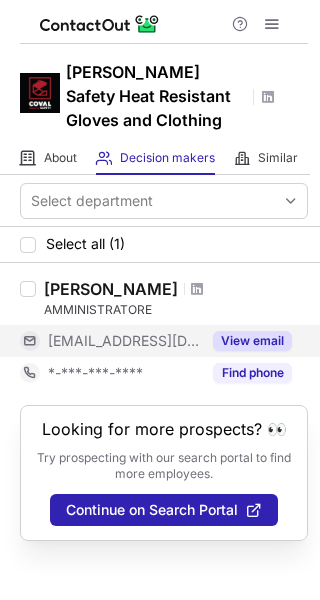 click on "View email" at bounding box center [252, 341] 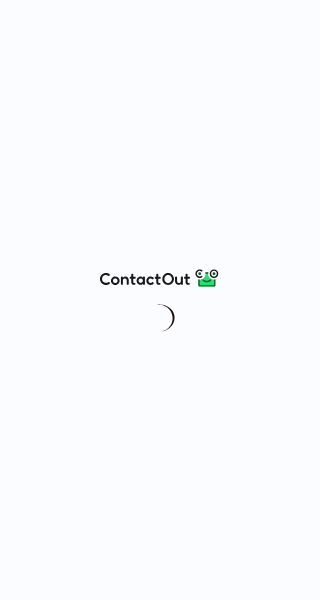scroll, scrollTop: 0, scrollLeft: 0, axis: both 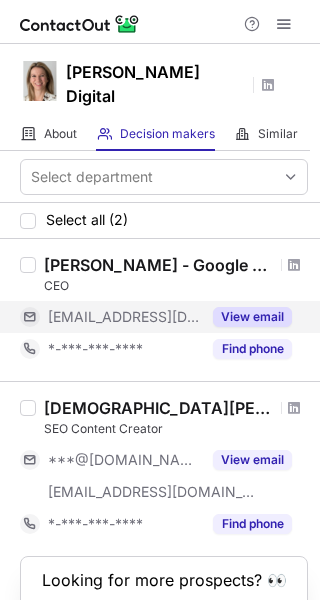 click on "View email" at bounding box center [252, 317] 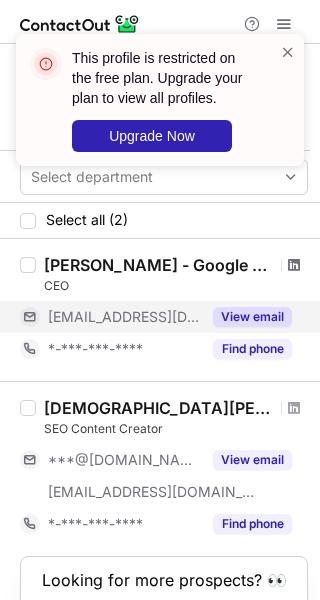click at bounding box center [294, 265] 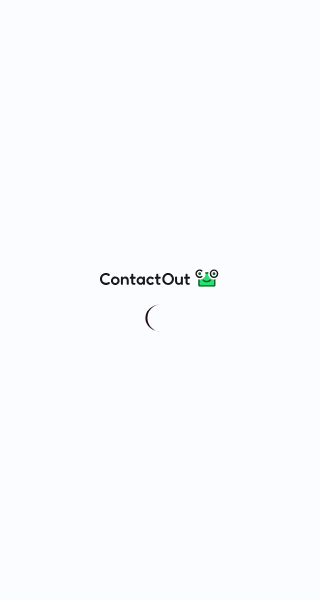 scroll, scrollTop: 0, scrollLeft: 0, axis: both 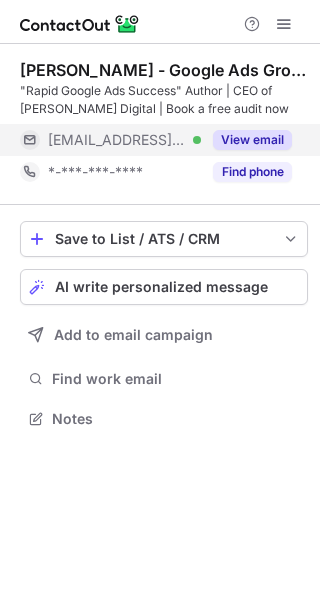 click on "View email" at bounding box center [252, 140] 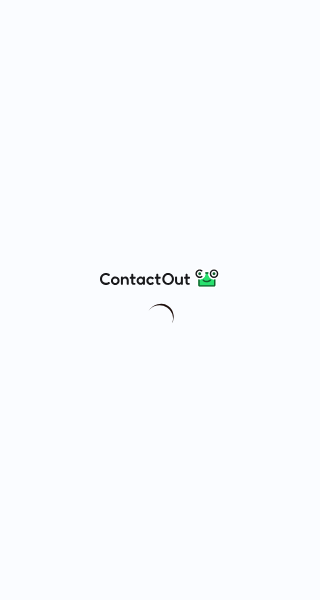 scroll, scrollTop: 0, scrollLeft: 0, axis: both 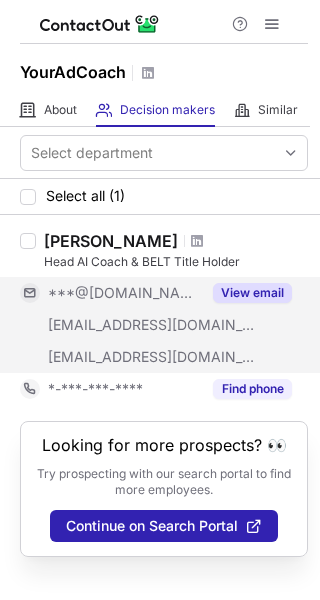 click on "View email" at bounding box center [252, 293] 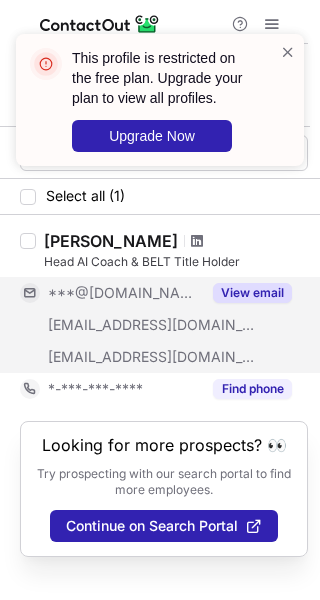 click at bounding box center (197, 241) 